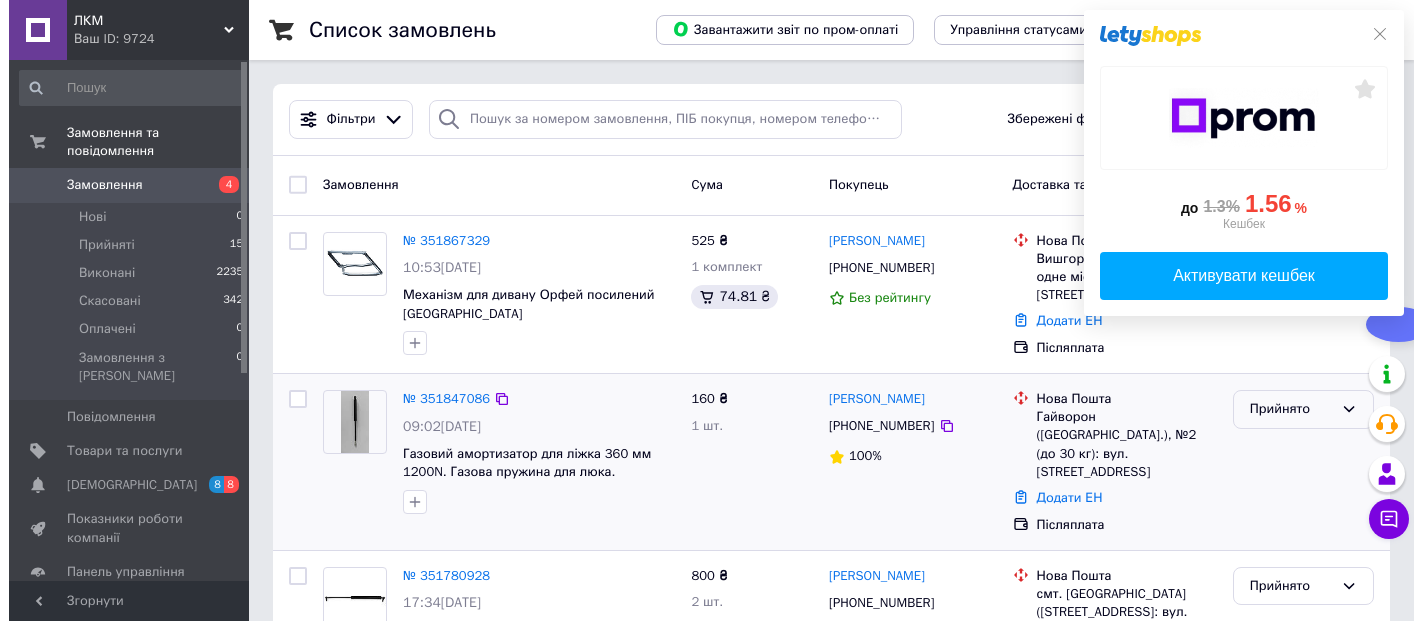scroll, scrollTop: 0, scrollLeft: 0, axis: both 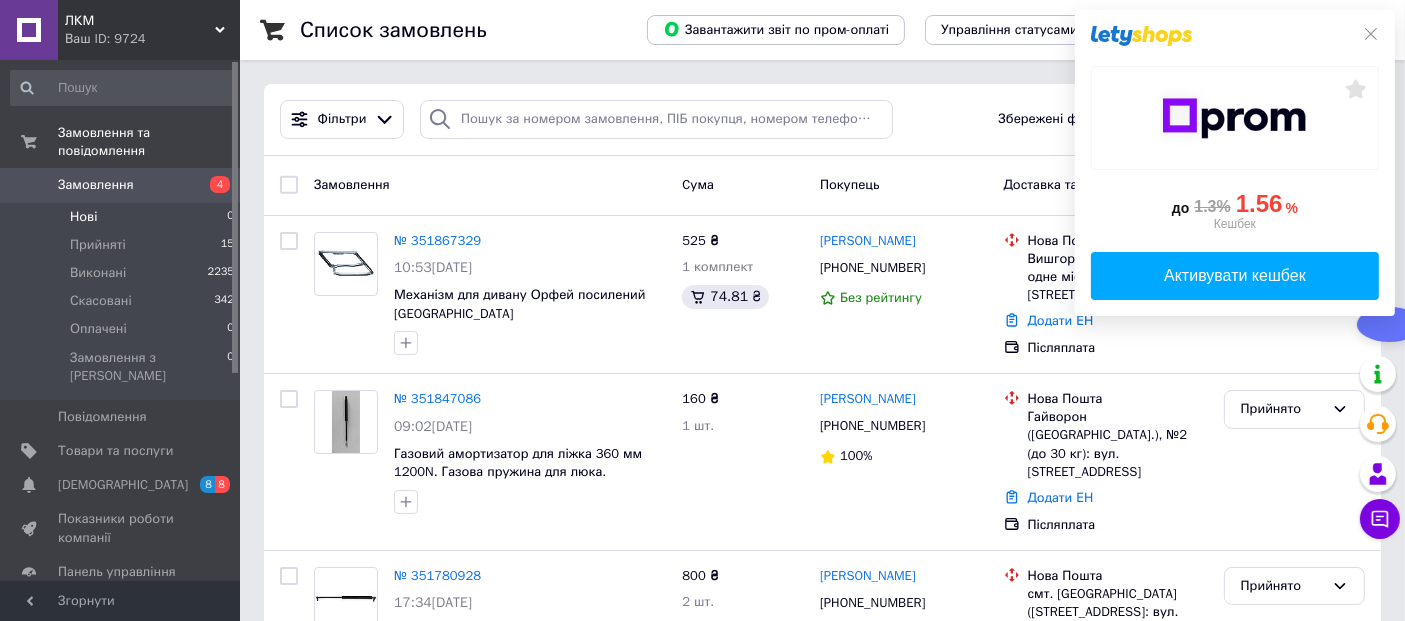 drag, startPoint x: 1372, startPoint y: 35, endPoint x: 179, endPoint y: 211, distance: 1205.9125 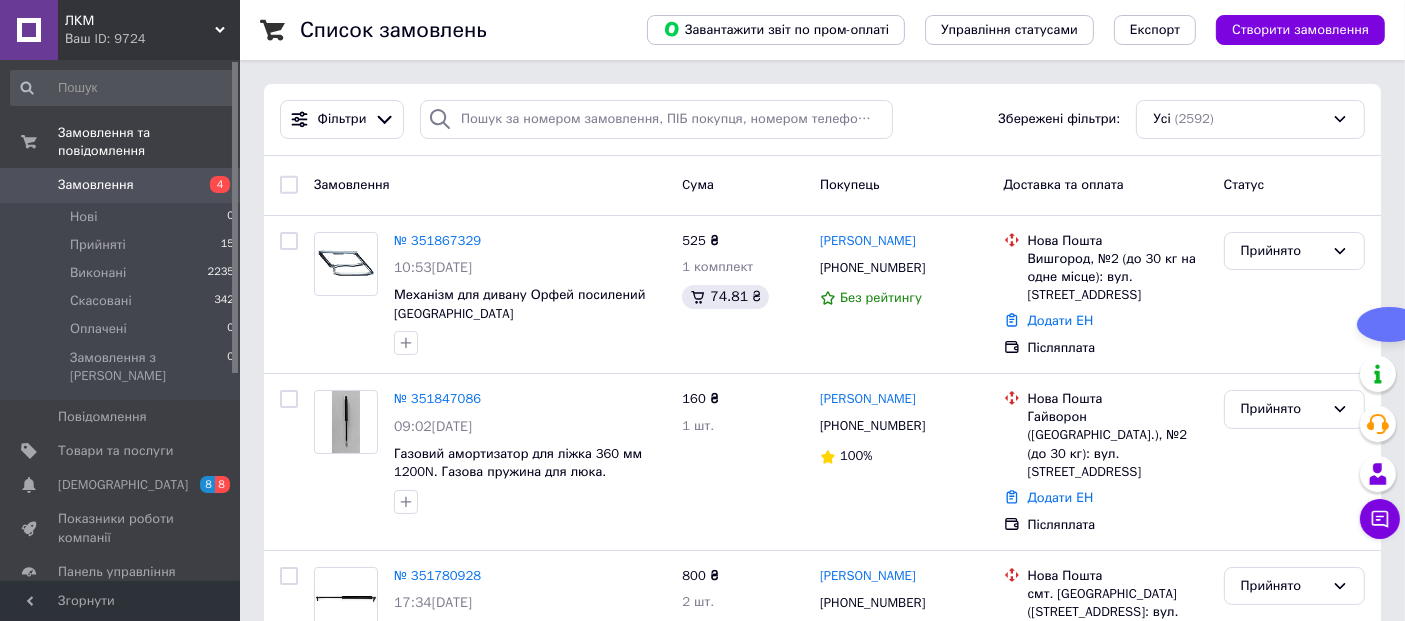 click on "Замовлення" at bounding box center (96, 185) 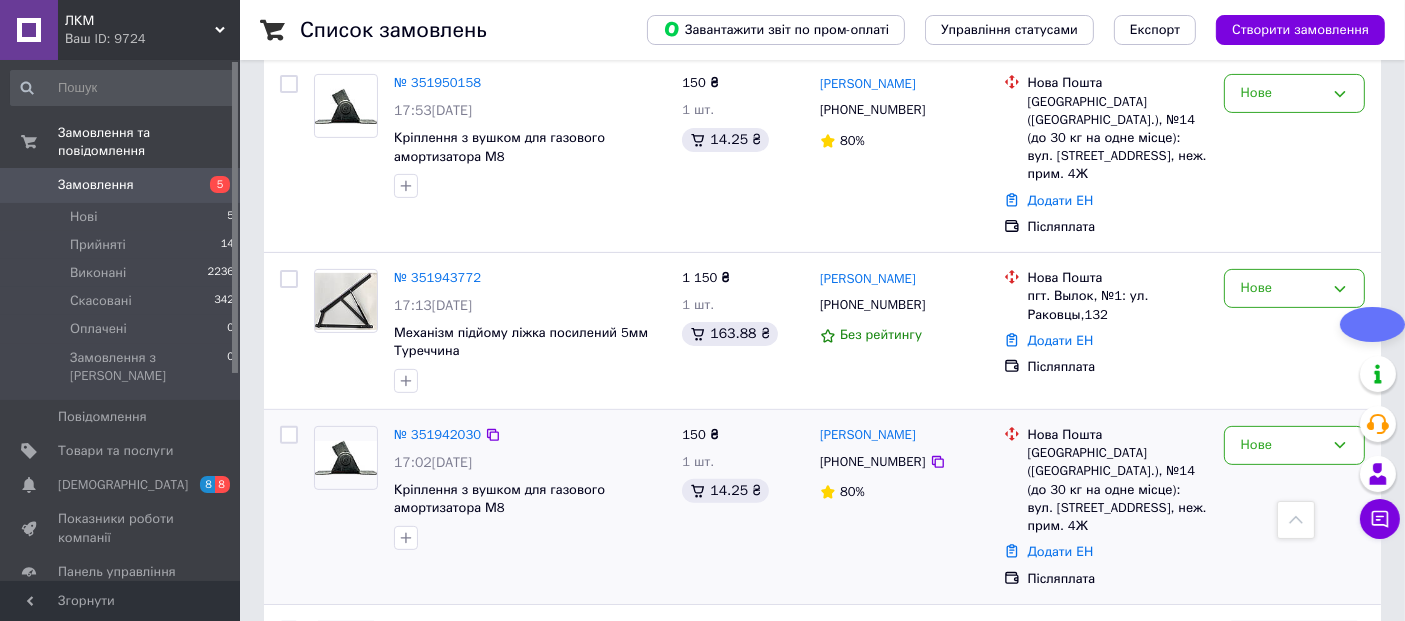 scroll, scrollTop: 555, scrollLeft: 0, axis: vertical 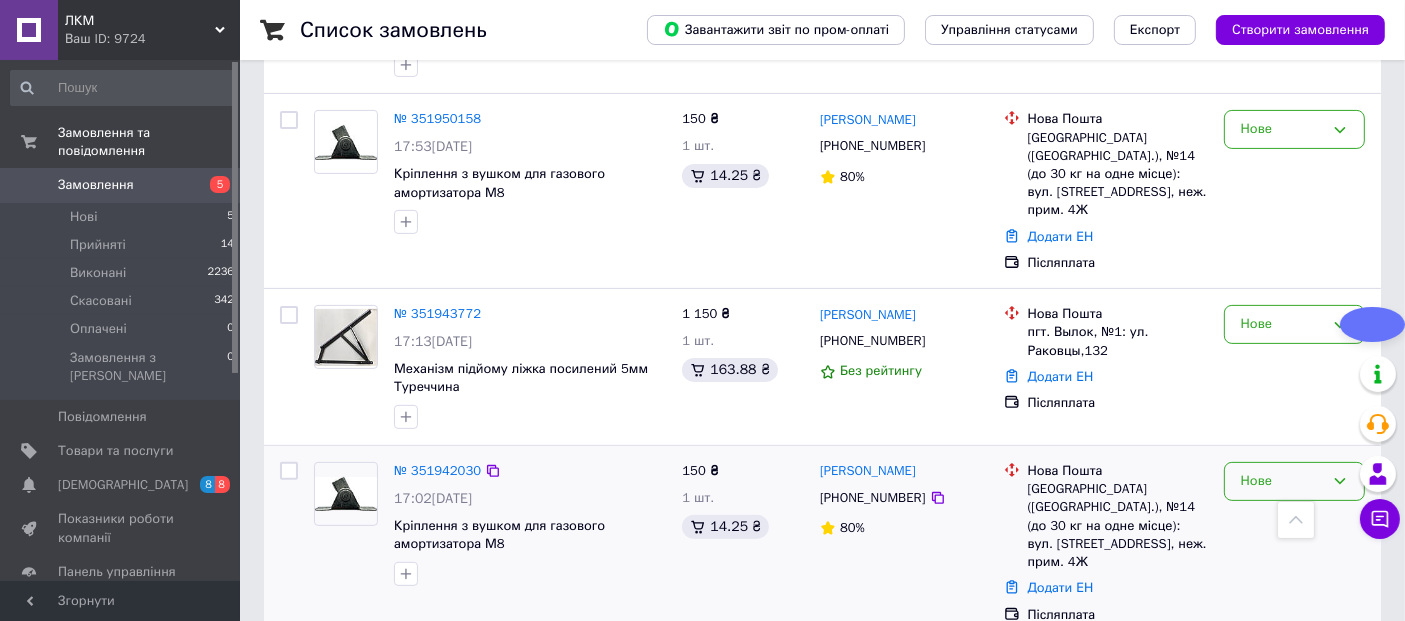click on "Нове" at bounding box center [1282, 481] 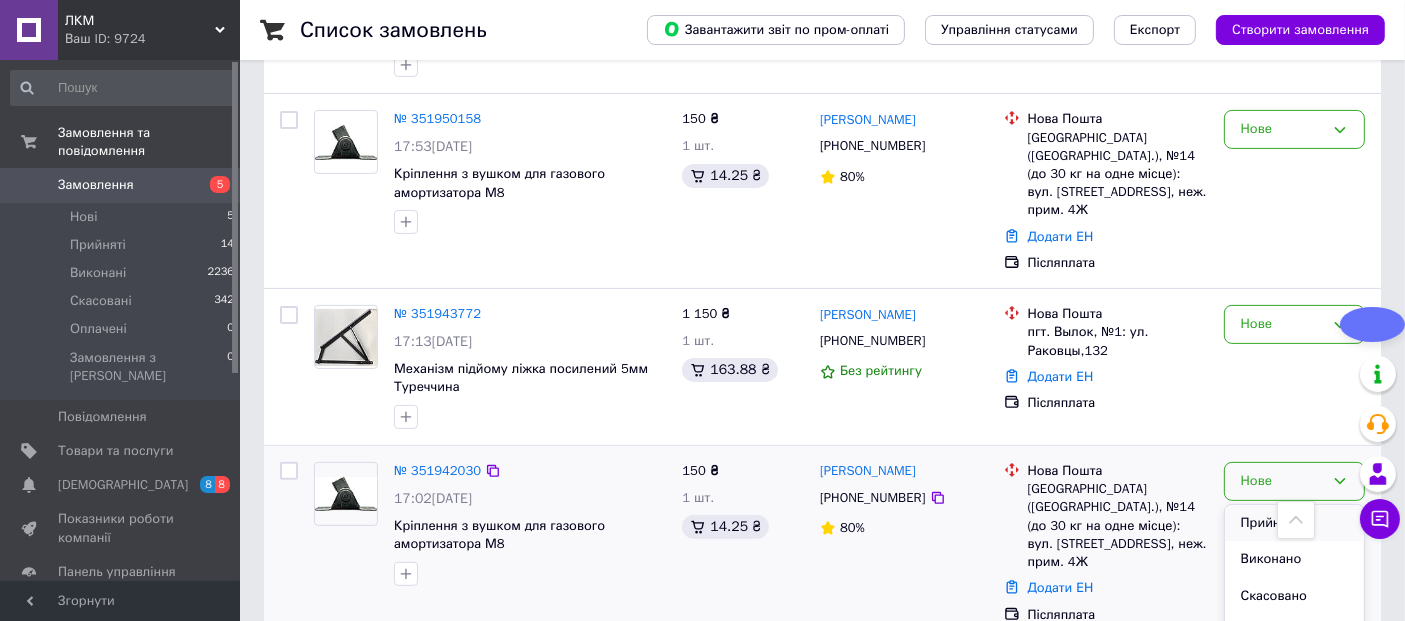 click on "Прийнято" at bounding box center [1294, 523] 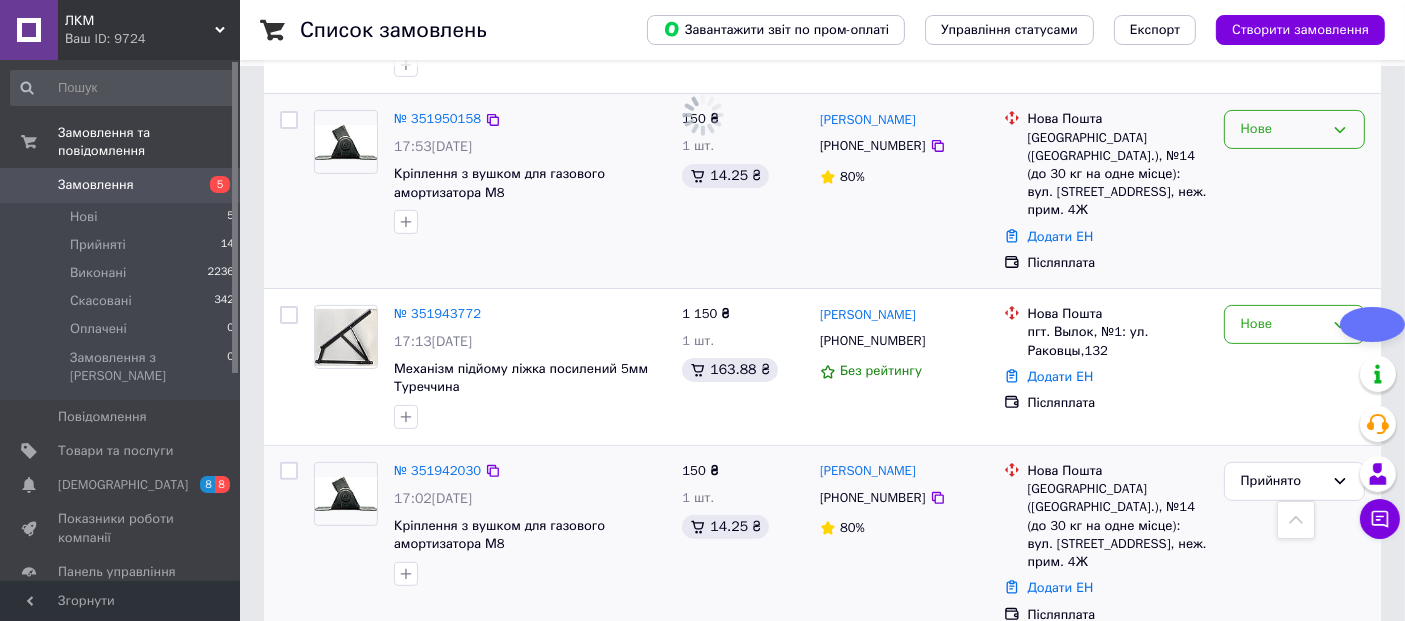 click on "Нове" at bounding box center [1282, 129] 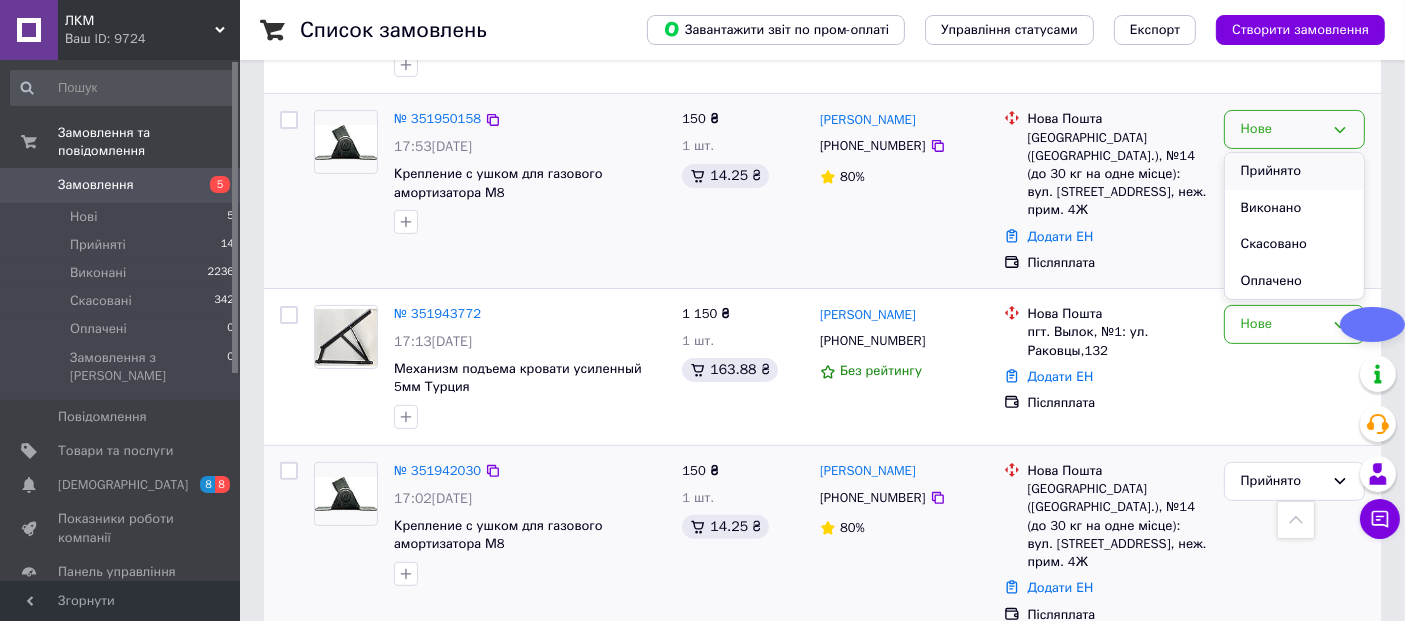 click on "Прийнято" at bounding box center [1294, 171] 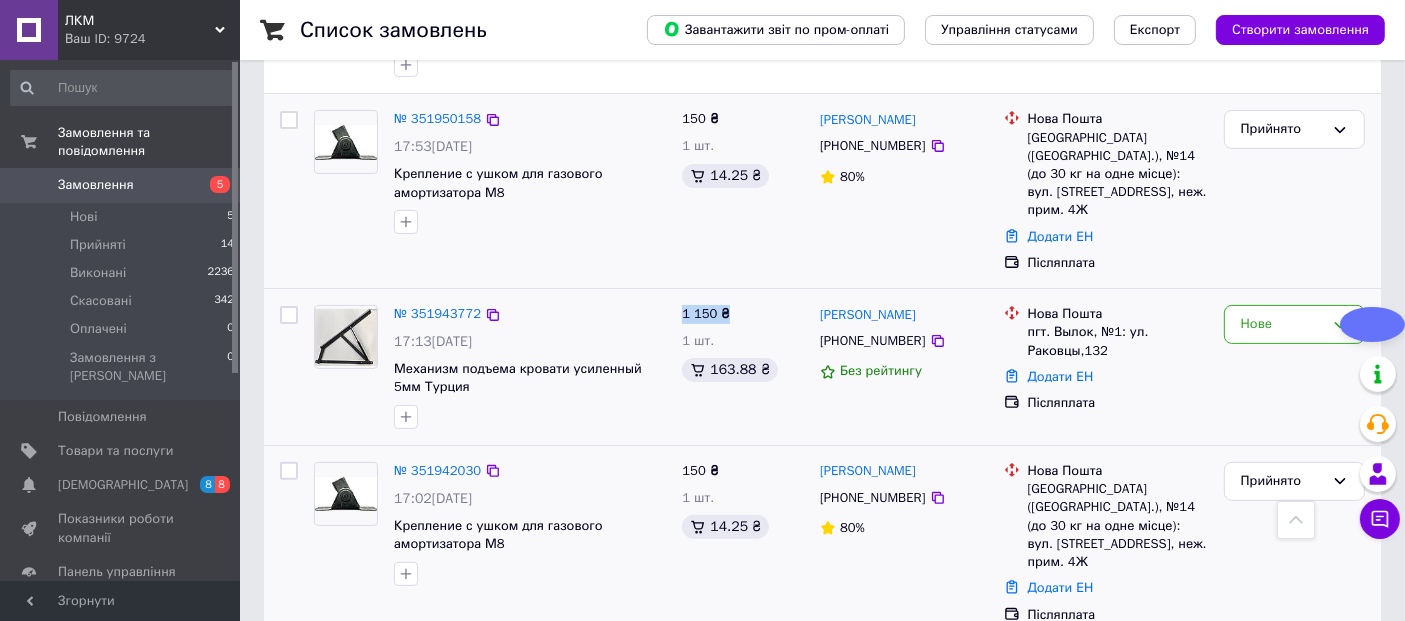 drag, startPoint x: 742, startPoint y: 297, endPoint x: 685, endPoint y: 294, distance: 57.07889 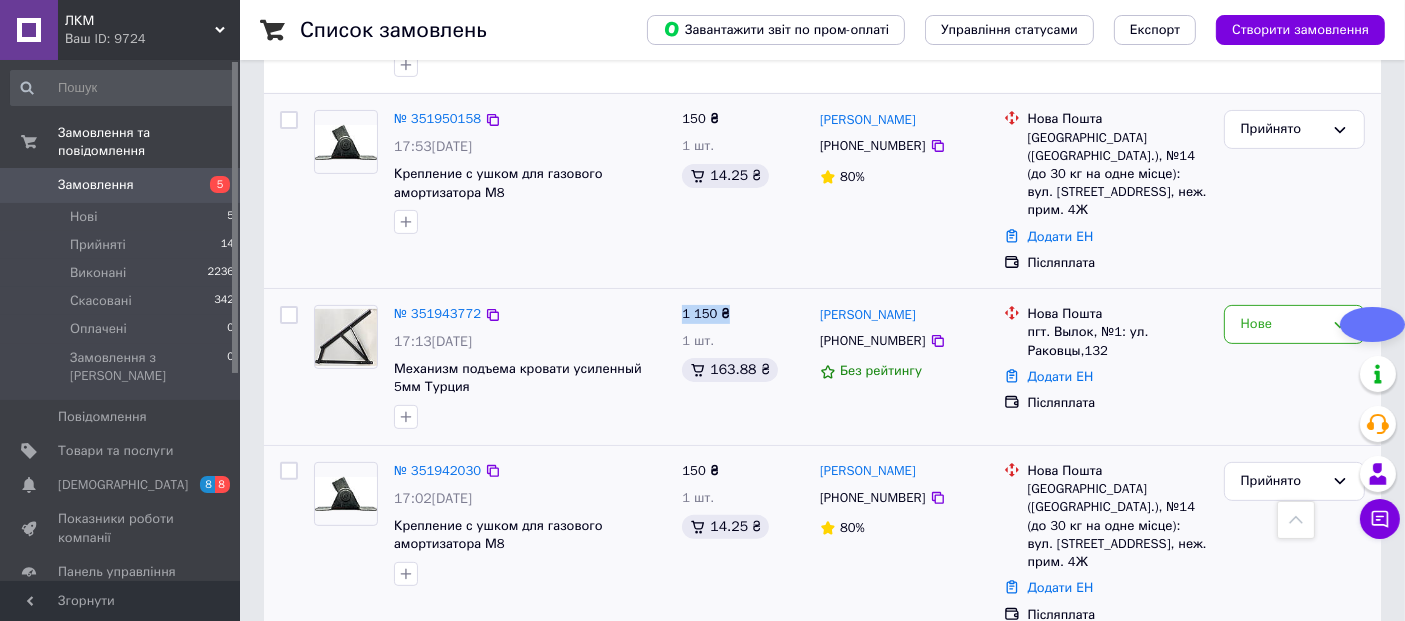 click on "1 150 ₴ 1 шт. 163.88 ₴" at bounding box center [743, 367] 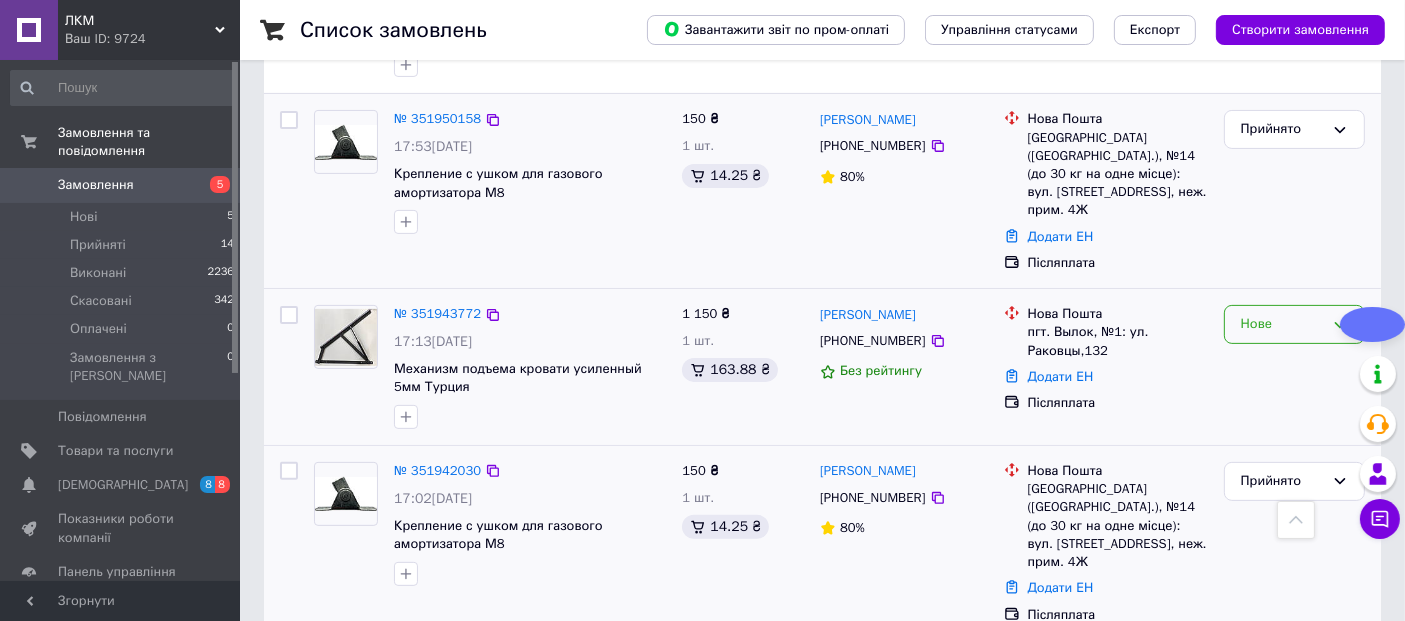 click on "Нове" at bounding box center [1282, 324] 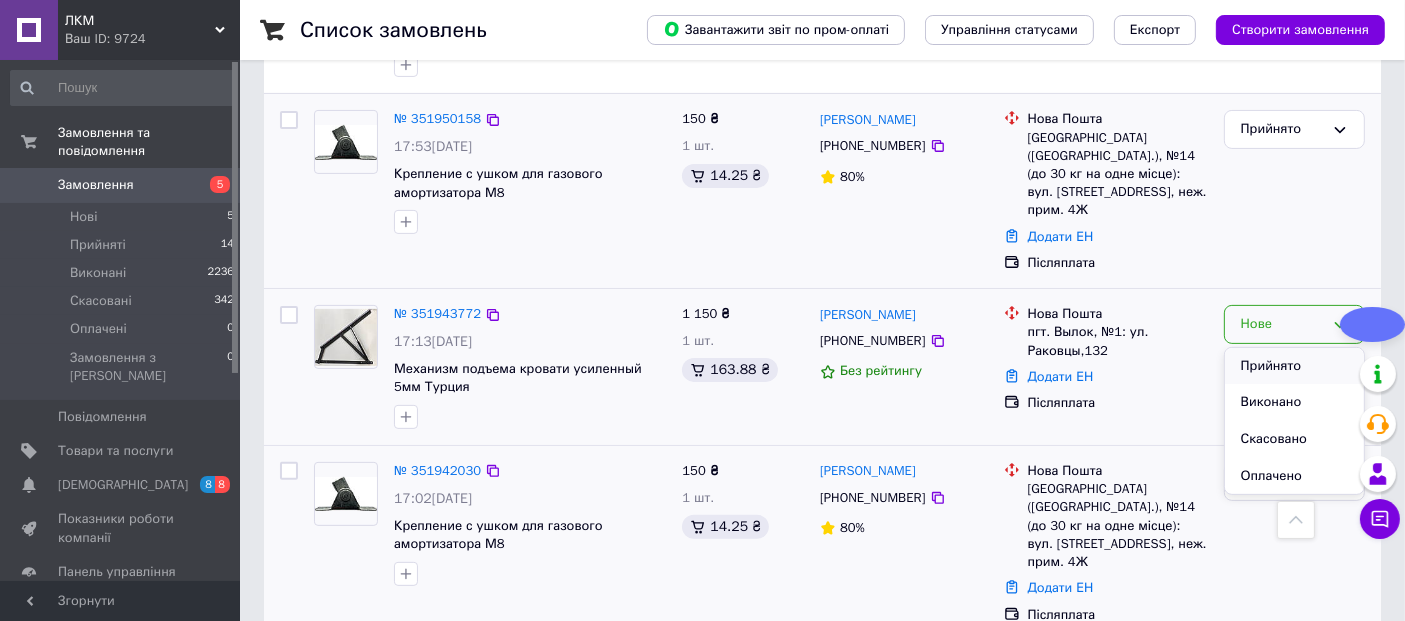 click on "Прийнято" at bounding box center [1294, 366] 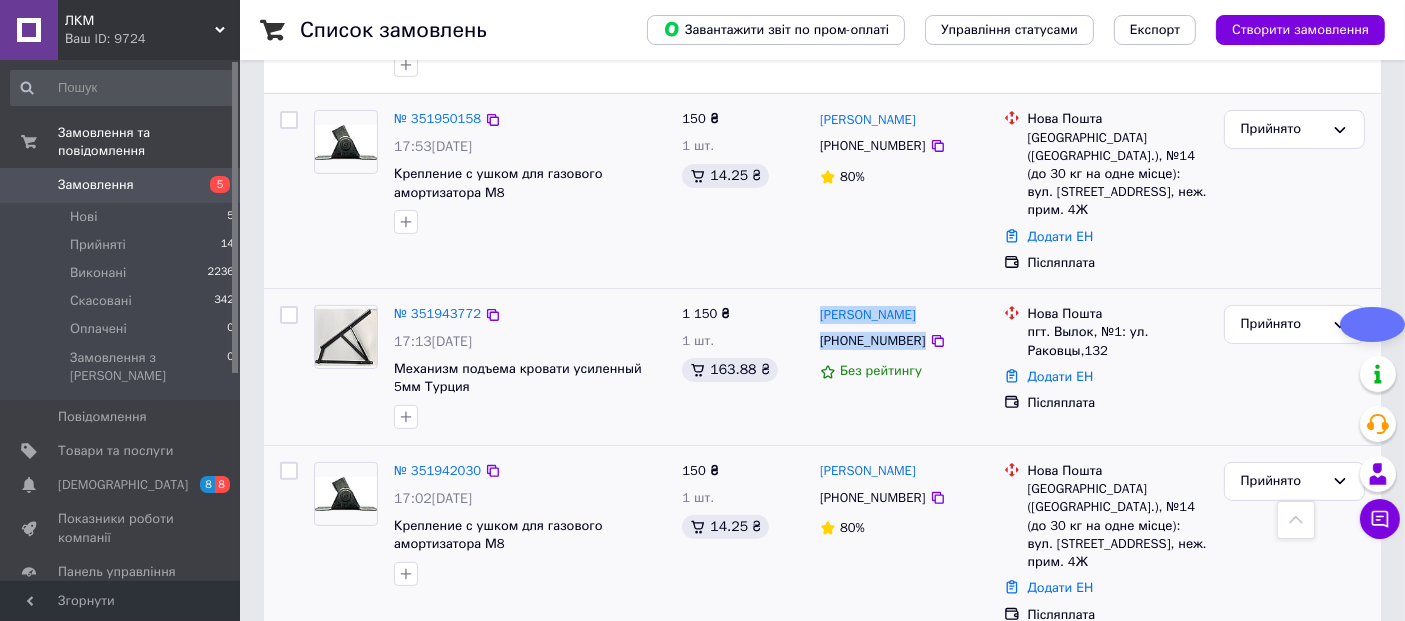 drag, startPoint x: 948, startPoint y: 312, endPoint x: 831, endPoint y: 278, distance: 121.84006 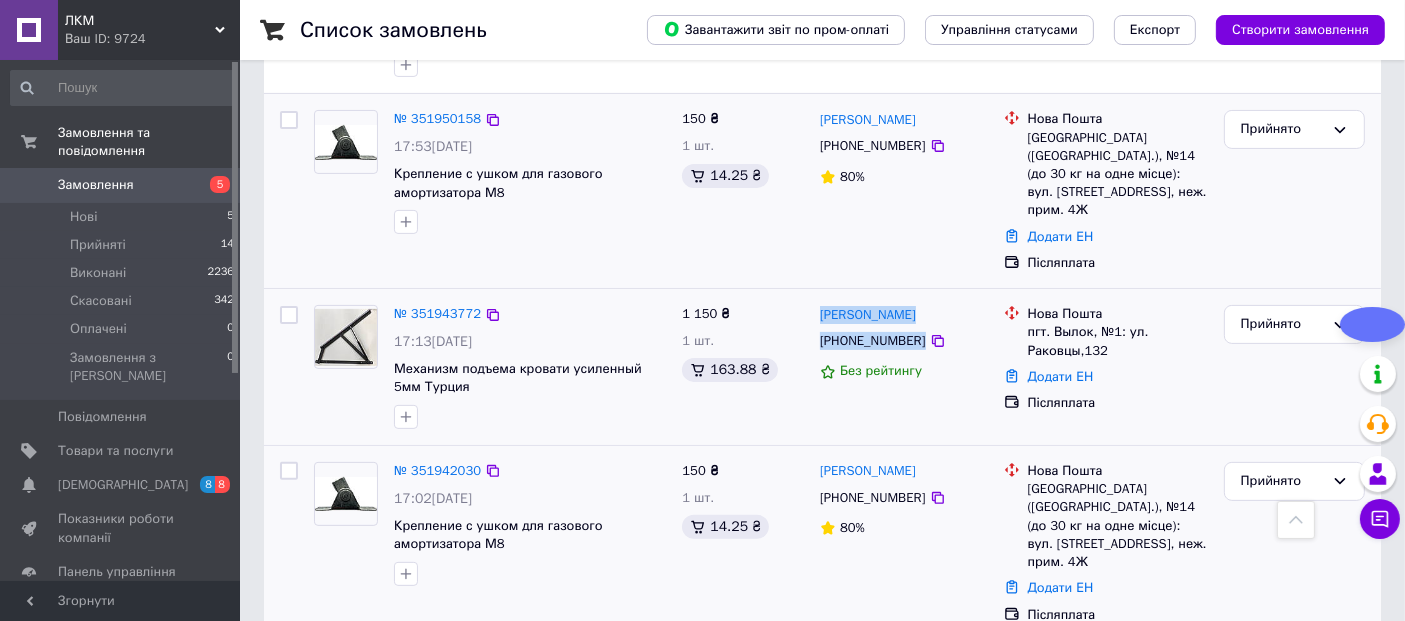 copy on "Олександр Романенко +380953175701" 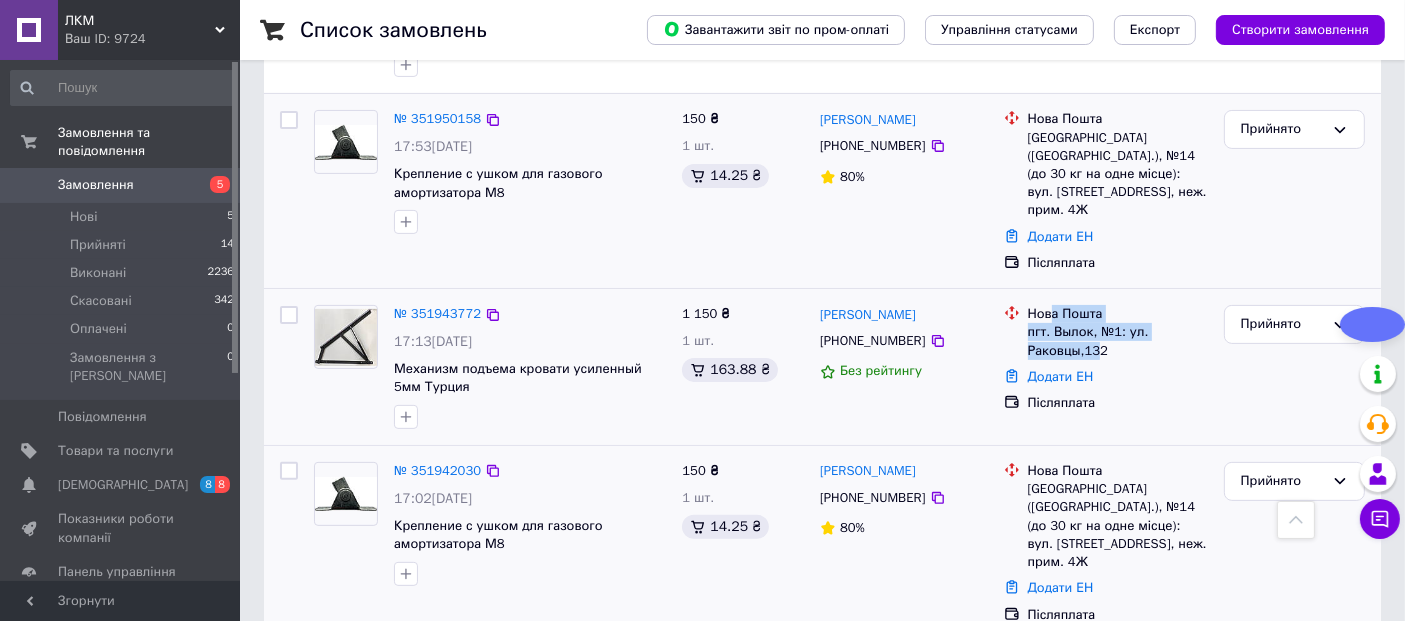 drag, startPoint x: 1096, startPoint y: 332, endPoint x: 1048, endPoint y: 292, distance: 62.482 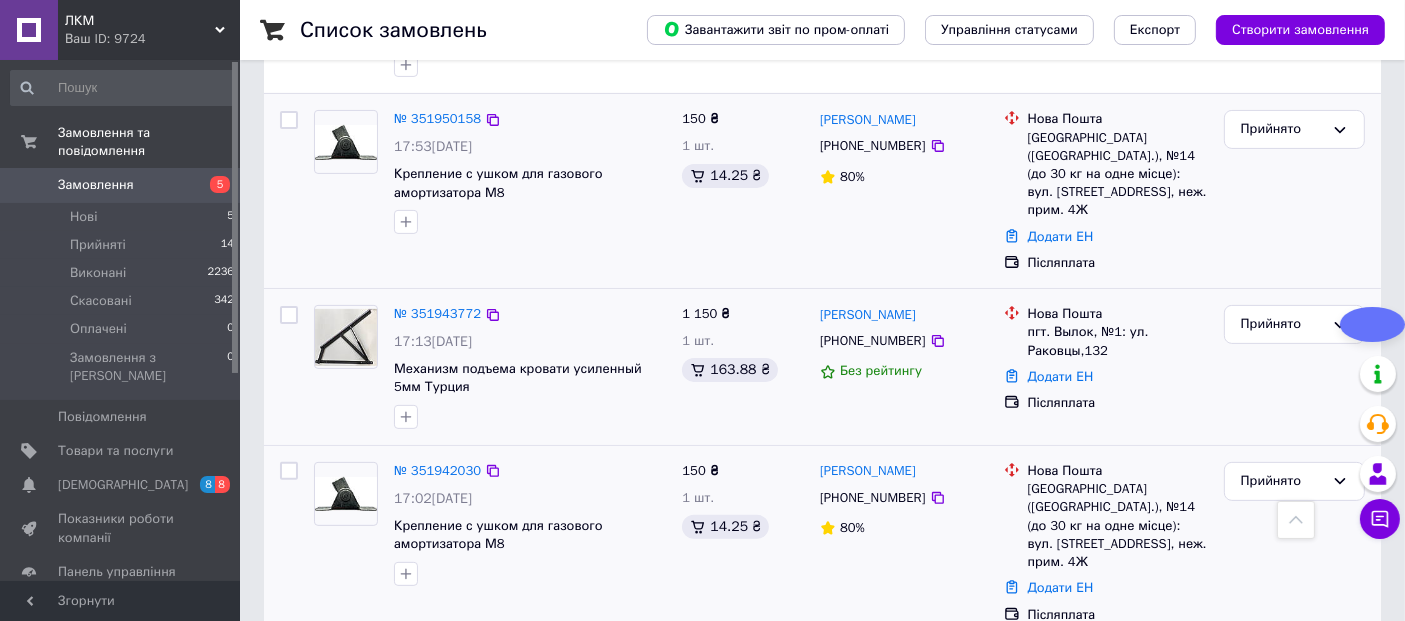 click on "пгт. Вылок, №1: ул. Раковцы,132" at bounding box center (1118, 341) 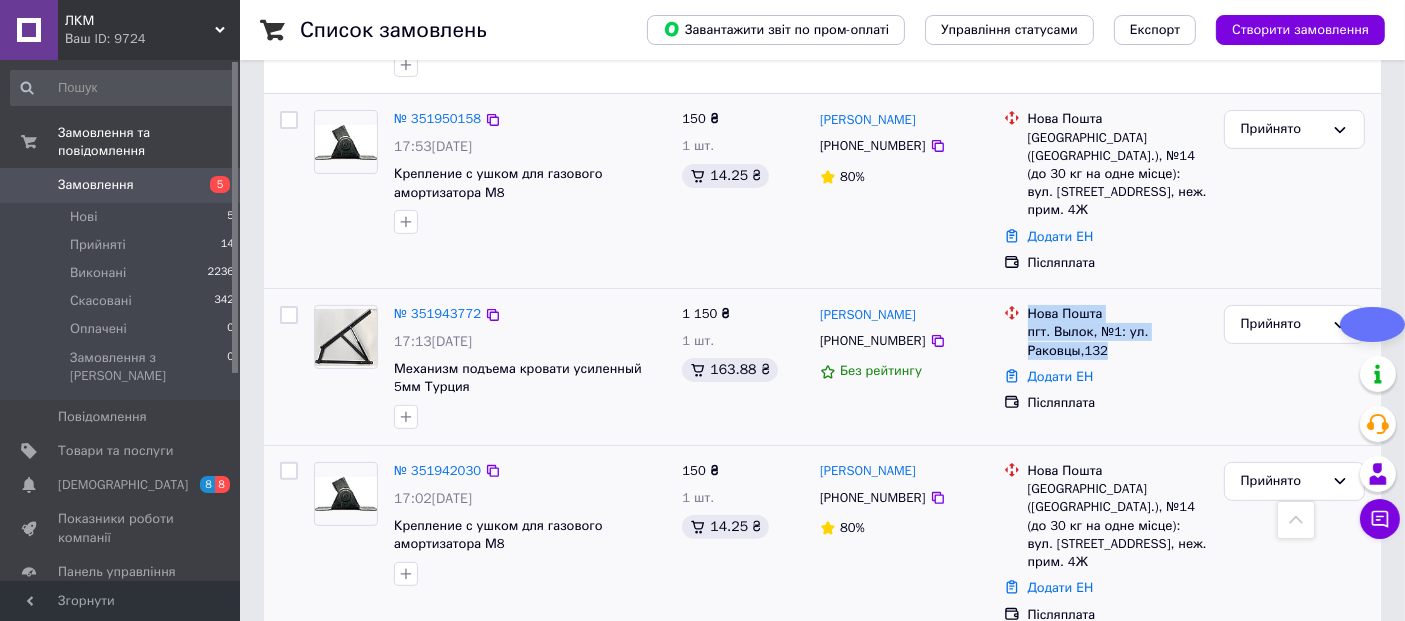 drag, startPoint x: 1045, startPoint y: 299, endPoint x: 1024, endPoint y: 284, distance: 25.806976 